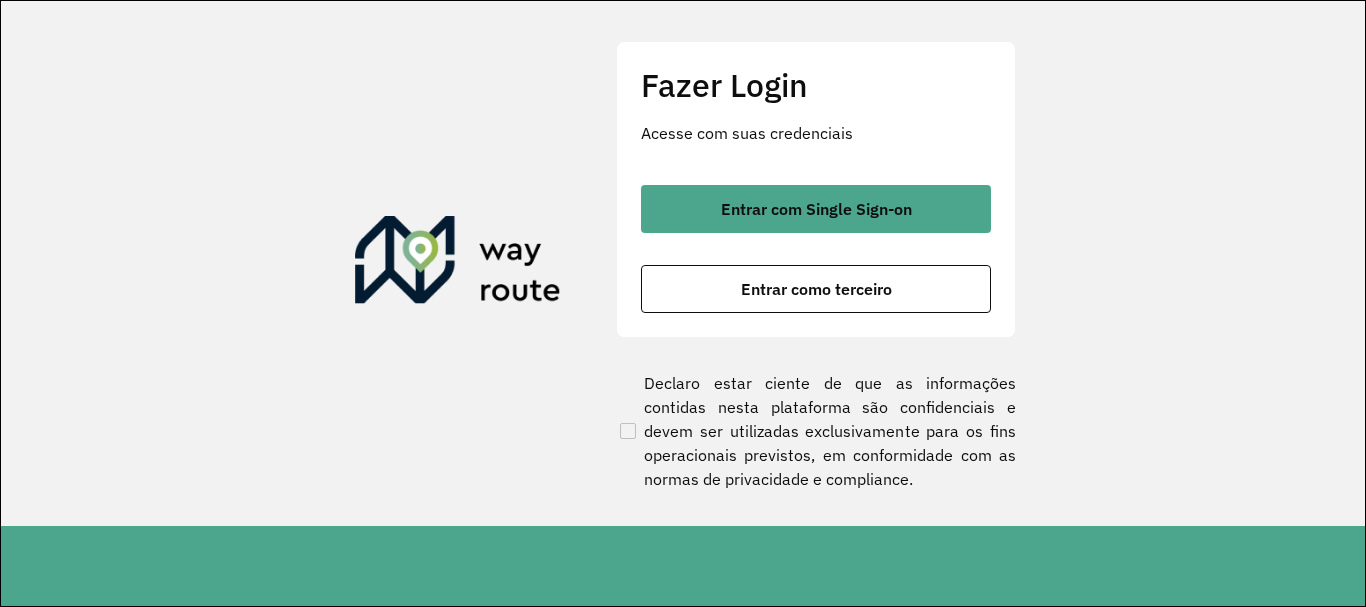 click on "Entrar com Single Sign-on" at bounding box center [816, 209] 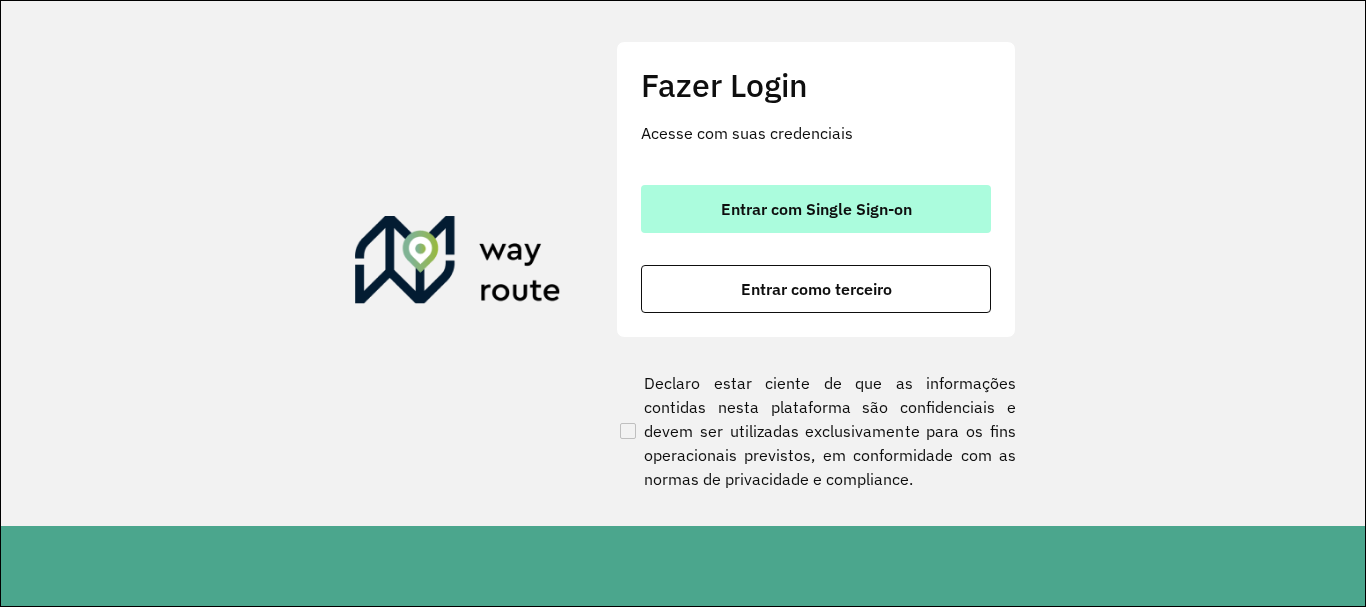 click on "Entrar com Single Sign-on" at bounding box center (816, 209) 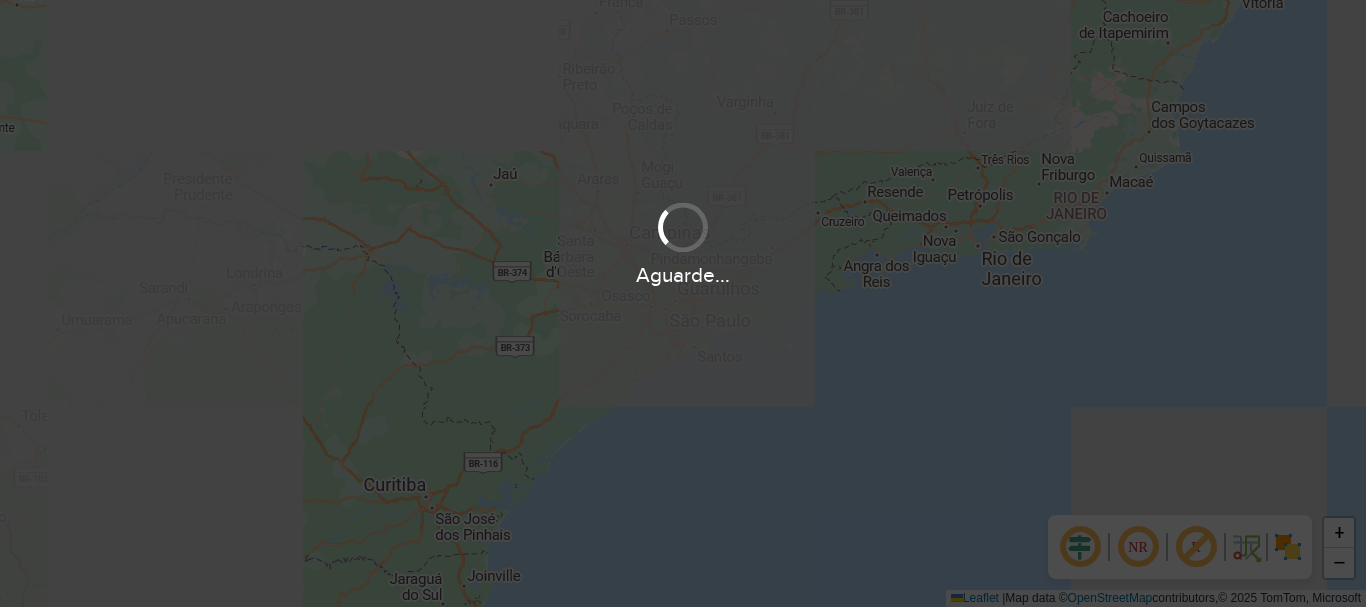 scroll, scrollTop: 0, scrollLeft: 0, axis: both 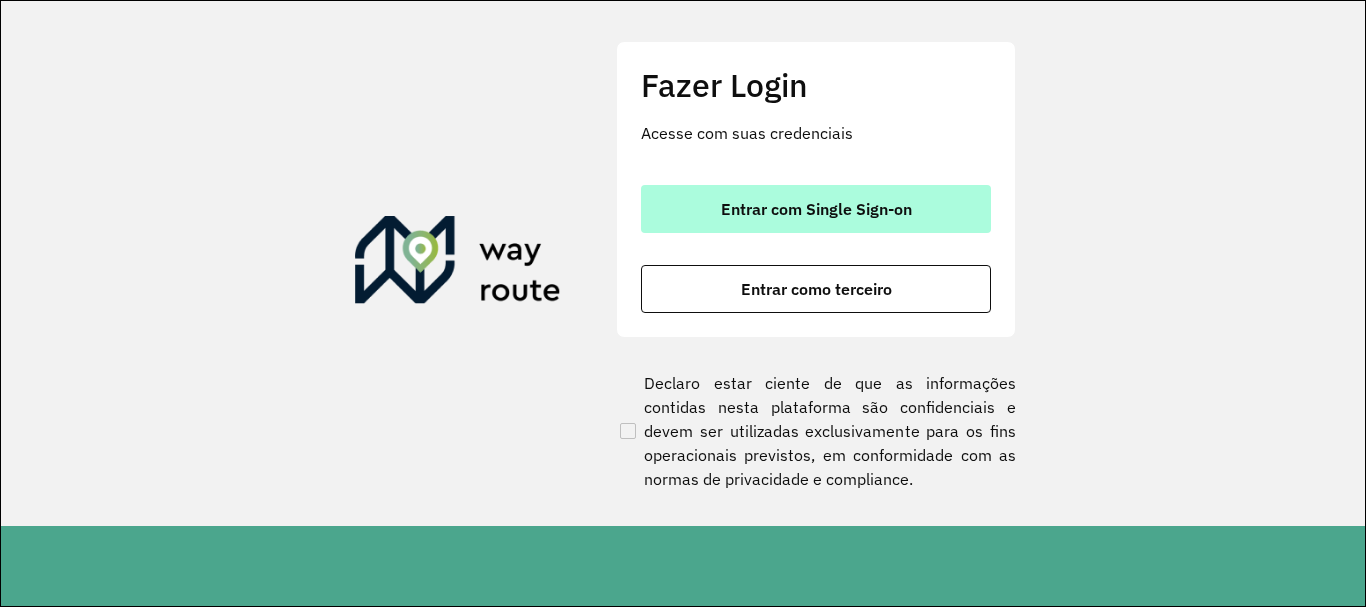 click on "Entrar com Single Sign-on" at bounding box center (816, 209) 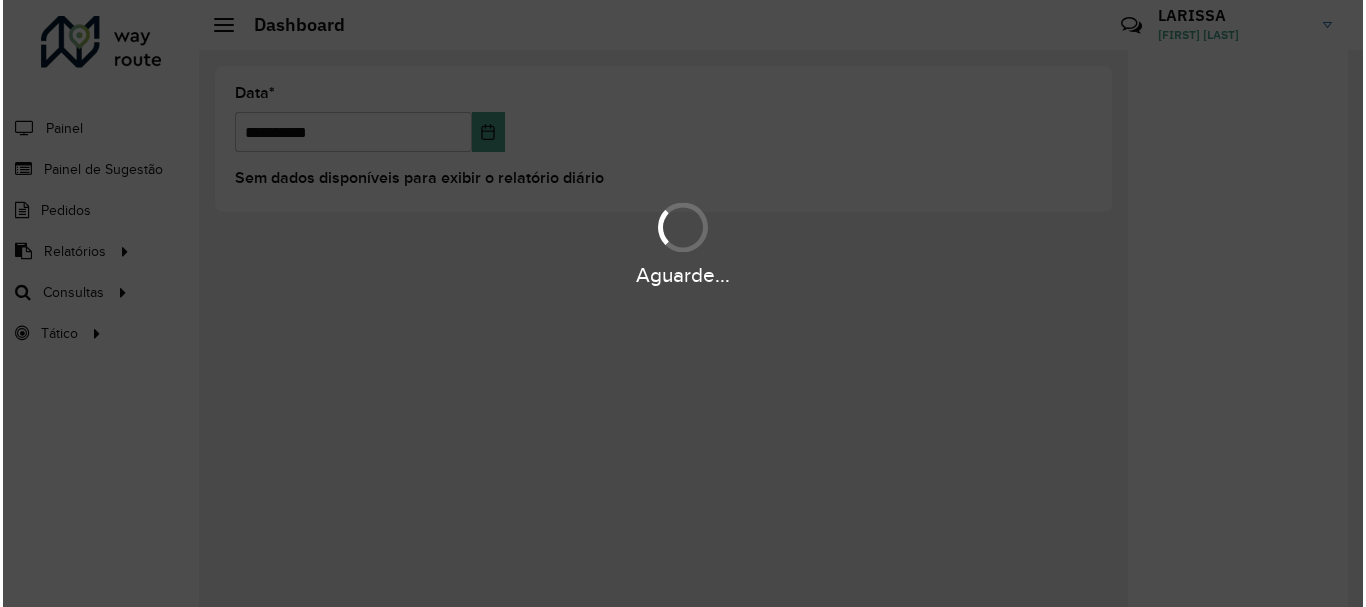 scroll, scrollTop: 0, scrollLeft: 0, axis: both 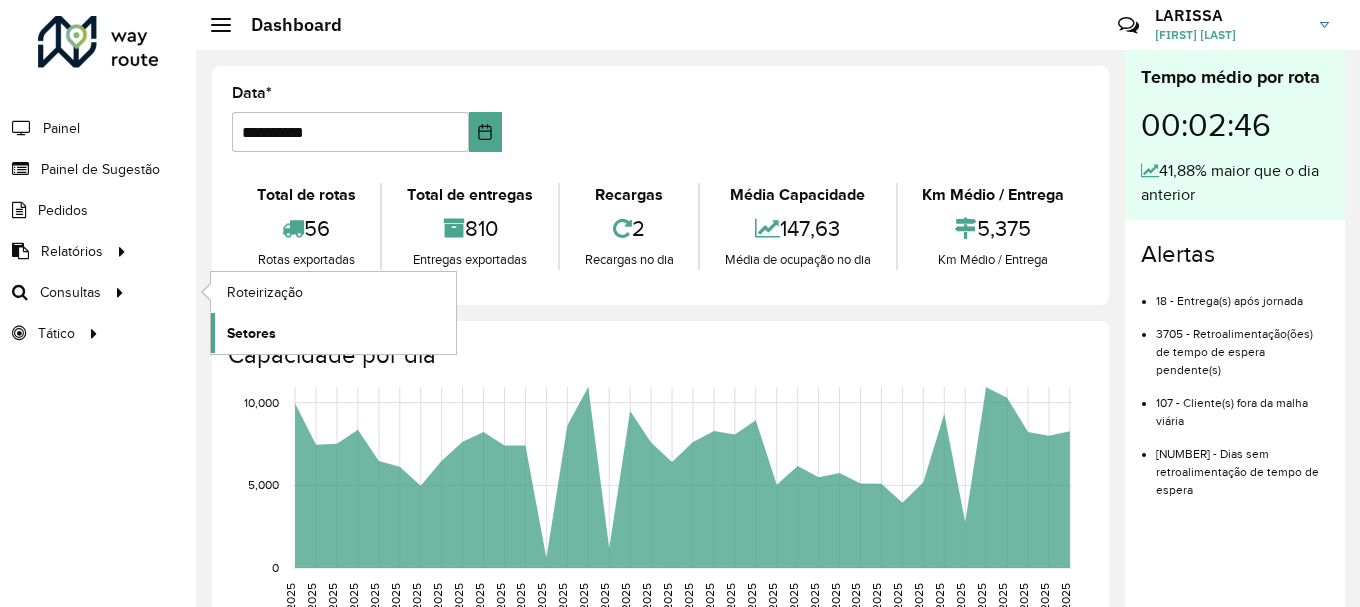click on "Setores" 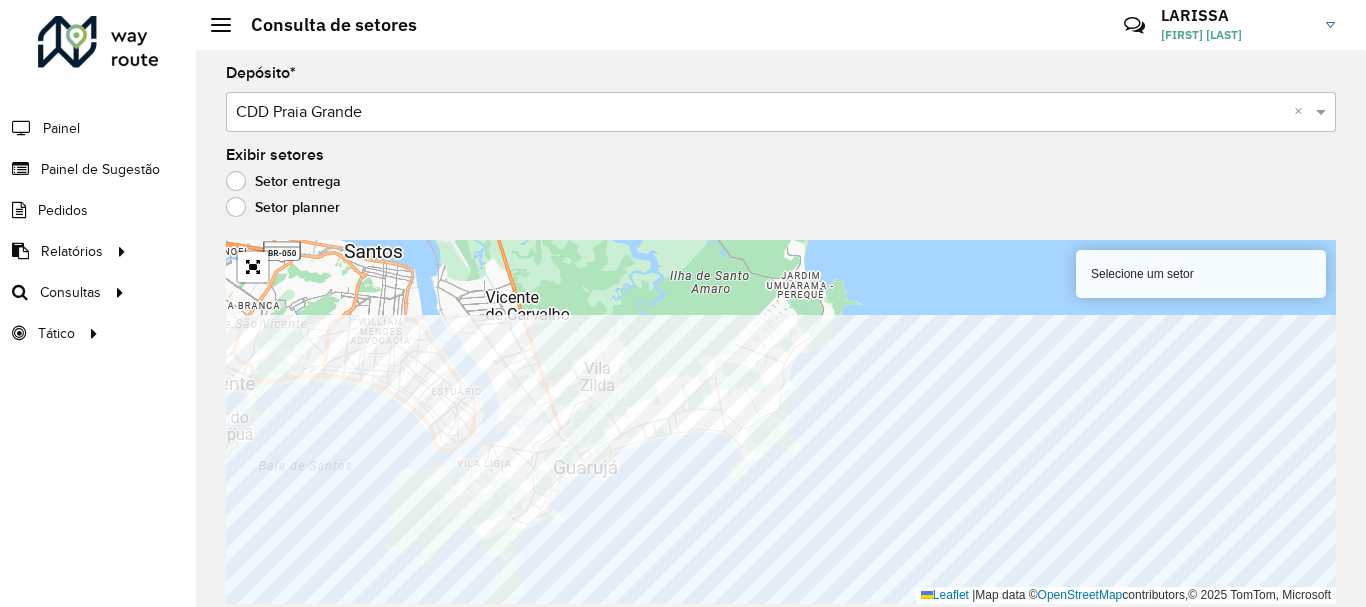 click on "Aguarde...  Pop-up bloqueado!  Seu navegador bloqueou automáticamente a abertura de uma nova janela.   Acesse as configurações e adicione o endereço do sistema a lista de permissão.   Fechar  Roteirizador AmbevTech Painel Painel de Sugestão Pedidos Relatórios Clientes Clientes fora malha Edição tempo atendimento Indicadores roteirização Pedidos agrupados Pedidos não Roteirizados Romaneio Roteirização Setor Veículos Consultas Roteirização Setores Tático Análise de Sessões Service Time Consulta de setores  Críticas? Dúvidas? Elogios? Sugestões? Entre em contato conosco!  LARISSA LARISSA RIBEIRO  Depósito  * Selecione um depósito × CDD Praia Grande ×  Exibir setores   Setor entrega   Setor planner   Selecione um setor   Leaflet   |  Map data ©  OpenStreetMap  contributors,© 2025 TomTom, Microsoft Erro de conexão  Você parece estar offline!
Verifique sua internet e atualize a página.  Tradução automática  Por gentileza, utilize a opção "Nunca traduzir este site"." at bounding box center (683, 303) 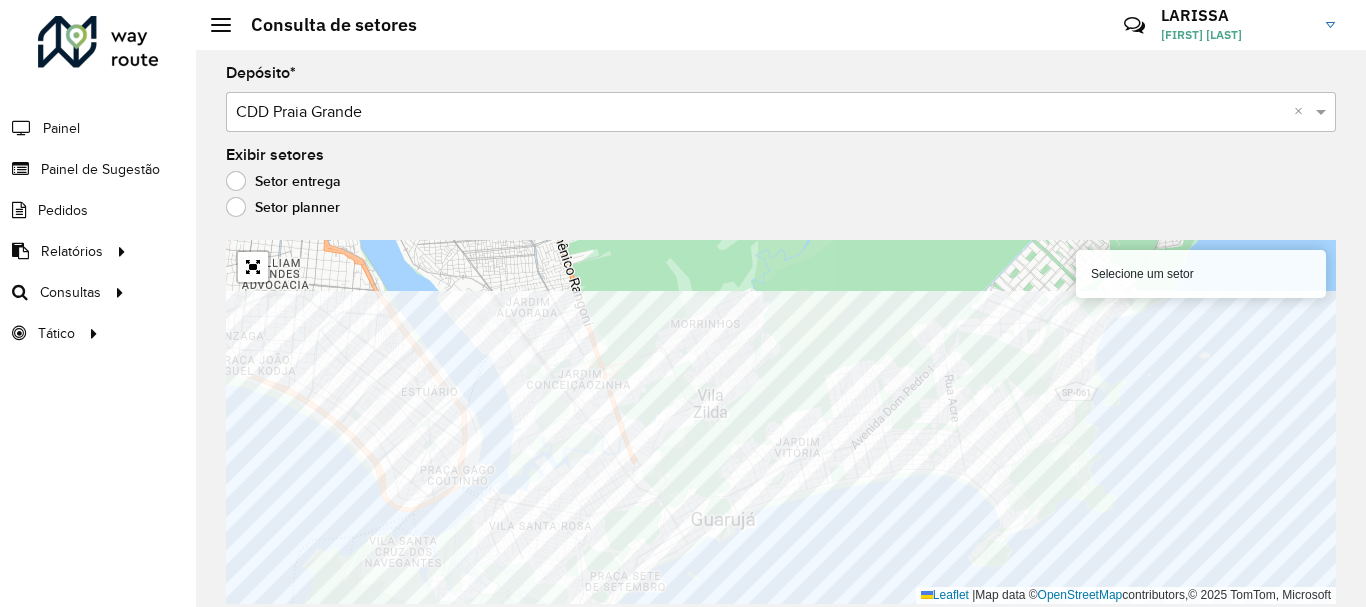 click on "Aguarde...  Pop-up bloqueado!  Seu navegador bloqueou automáticamente a abertura de uma nova janela.   Acesse as configurações e adicione o endereço do sistema a lista de permissão.   Fechar  Roteirizador AmbevTech Painel Painel de Sugestão Pedidos Relatórios Clientes Clientes fora malha Edição tempo atendimento Indicadores roteirização Pedidos agrupados Pedidos não Roteirizados Romaneio Roteirização Setor Veículos Consultas Roteirização Setores Tático Análise de Sessões Service Time Consulta de setores  Críticas? Dúvidas? Elogios? Sugestões? Entre em contato conosco!  LARISSA LARISSA RIBEIRO  Depósito  * Selecione um depósito × CDD Praia Grande ×  Exibir setores   Setor entrega   Setor planner   Selecione um setor   Leaflet   |  Map data ©  OpenStreetMap  contributors,© 2025 TomTom, Microsoft Erro de conexão  Você parece estar offline!
Verifique sua internet e atualize a página.  Tradução automática  Por gentileza, utilize a opção "Nunca traduzir este site"." at bounding box center [683, 303] 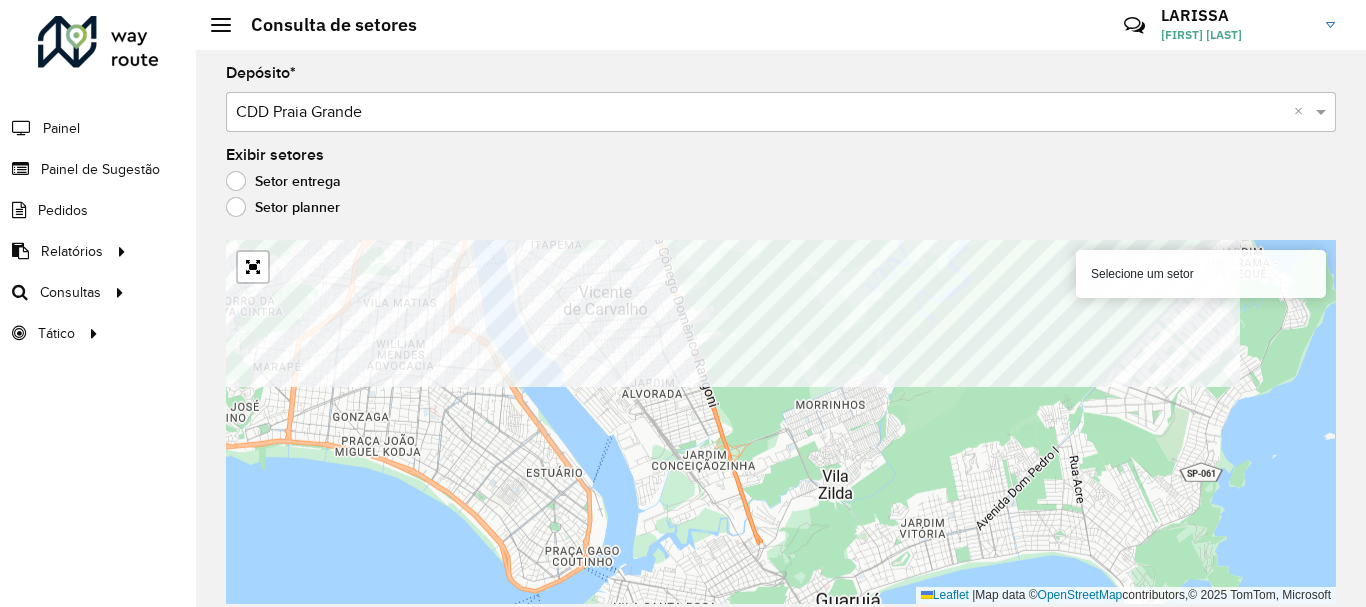 click on "Depósito  * Selecione um depósito × CDD Praia Grande ×  Exibir setores   Setor entrega   Setor planner  300 - Perequê  Selecione um setor   Leaflet   |  Map data ©  OpenStreetMap  contributors,© 2025 TomTom, Microsoft" 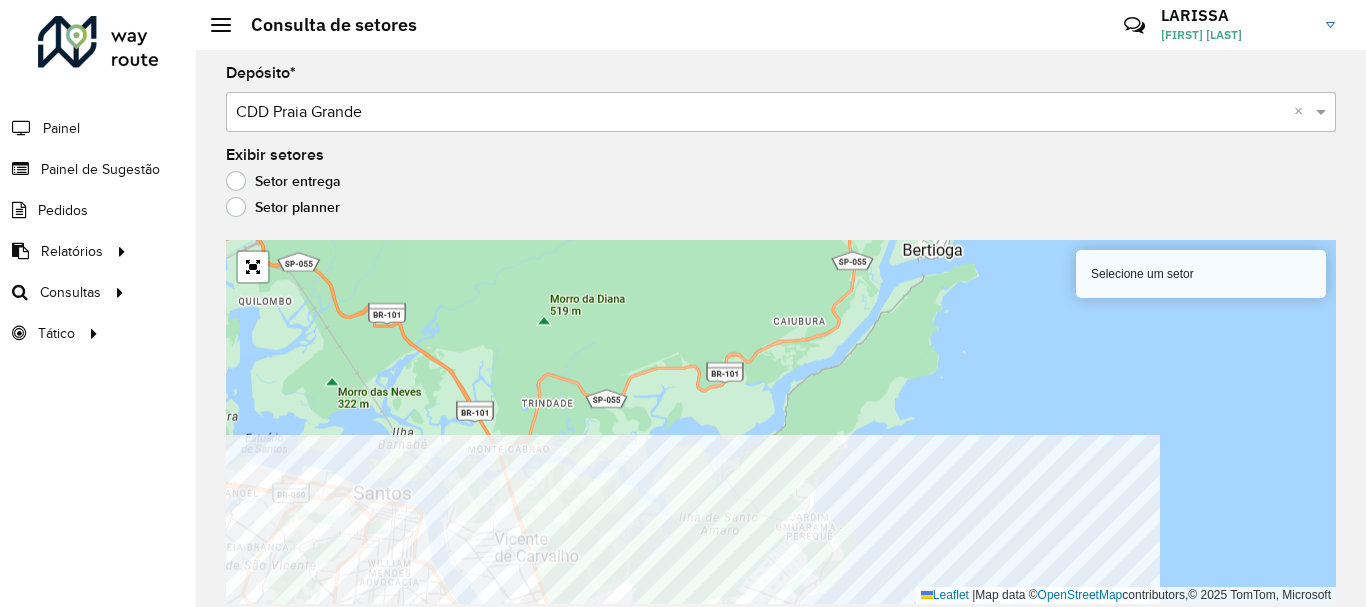 click on "Aguarde...  Pop-up bloqueado!  Seu navegador bloqueou automáticamente a abertura de uma nova janela.   Acesse as configurações e adicione o endereço do sistema a lista de permissão.   Fechar  Roteirizador AmbevTech Painel Painel de Sugestão Pedidos Relatórios Clientes Clientes fora malha Edição tempo atendimento Indicadores roteirização Pedidos agrupados Pedidos não Roteirizados Romaneio Roteirização Setor Veículos Consultas Roteirização Setores Tático Análise de Sessões Service Time Consulta de setores  Críticas? Dúvidas? Elogios? Sugestões? Entre em contato conosco!  LARISSA LARISSA RIBEIRO  Depósito  * Selecione um depósito × CDD Praia Grande ×  Exibir setores   Setor entrega   Setor planner   Selecione um setor   Leaflet   |  Map data ©  OpenStreetMap  contributors,© 2025 TomTom, Microsoft Erro de conexão  Você parece estar offline!
Verifique sua internet e atualize a página.  Tradução automática  Por gentileza, utilize a opção "Nunca traduzir este site"." at bounding box center [683, 303] 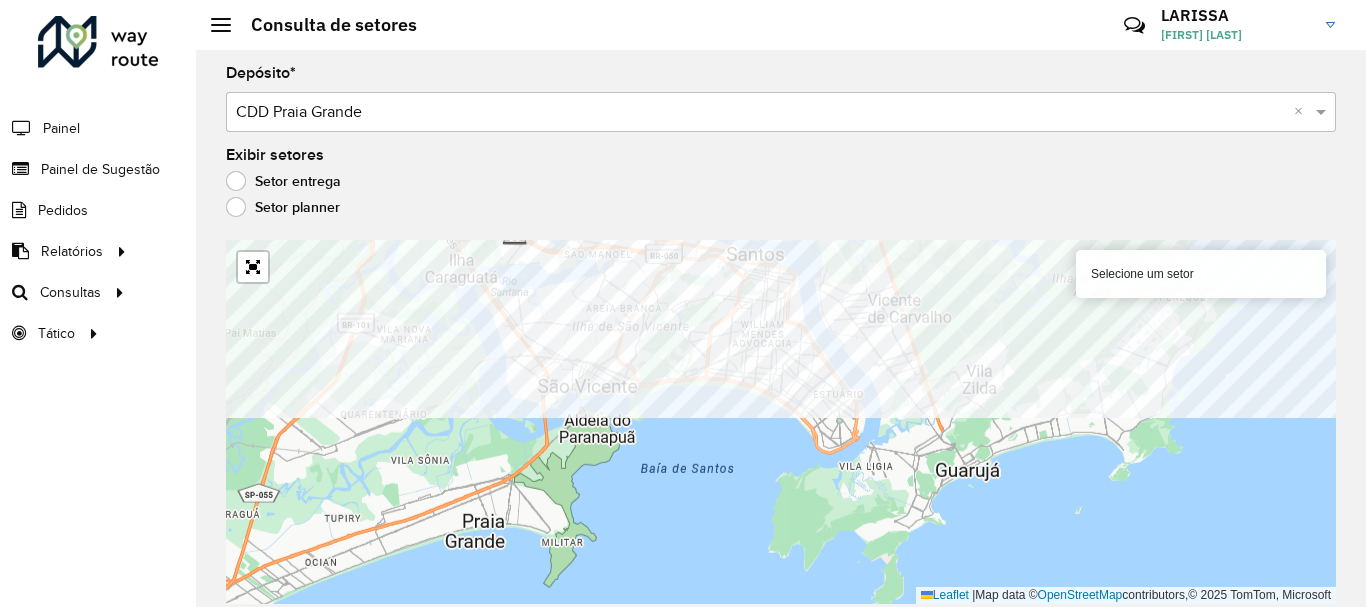 click on "Depósito  * Selecione um depósito × CDD Praia Grande ×  Exibir setores   Setor entrega   Setor planner   Selecione um setor   Leaflet   |  Map data ©  OpenStreetMap  contributors,© 2025 TomTom, Microsoft" 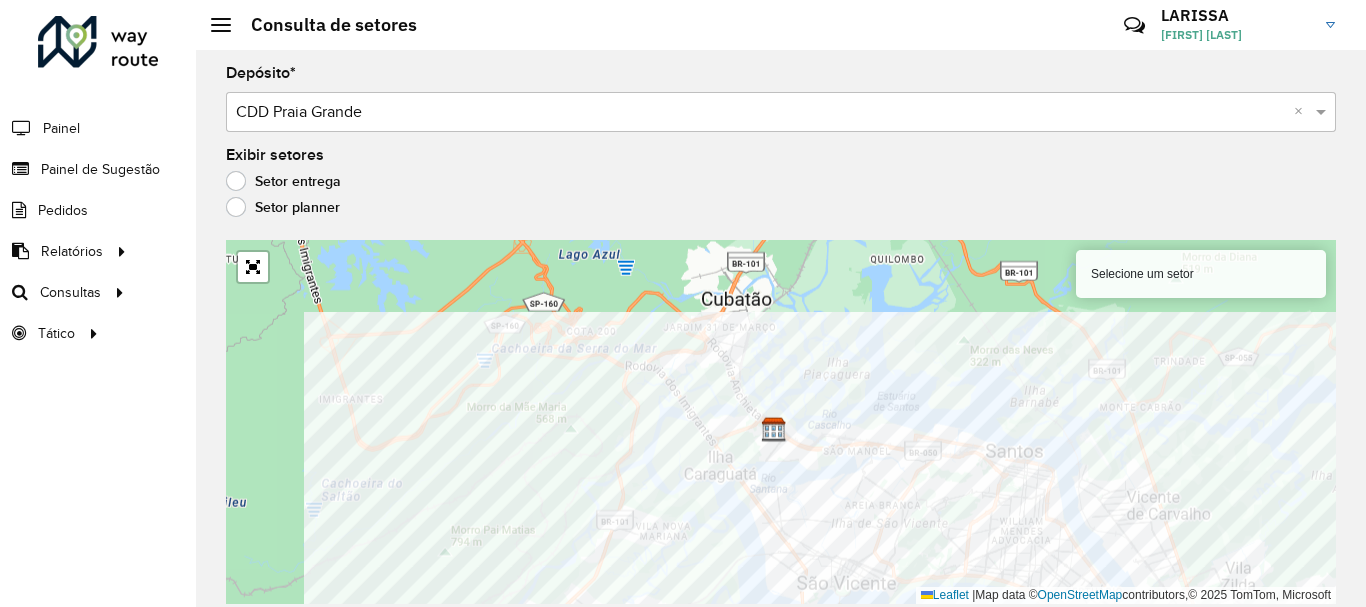 click on "Aguarde...  Pop-up bloqueado!  Seu navegador bloqueou automáticamente a abertura de uma nova janela.   Acesse as configurações e adicione o endereço do sistema a lista de permissão.   Fechar  Roteirizador AmbevTech Painel Painel de Sugestão Pedidos Relatórios Clientes Clientes fora malha Edição tempo atendimento Indicadores roteirização Pedidos agrupados Pedidos não Roteirizados Romaneio Roteirização Setor Veículos Consultas Roteirização Setores Tático Análise de Sessões Service Time Consulta de setores  Críticas? Dúvidas? Elogios? Sugestões? Entre em contato conosco!  LARISSA LARISSA RIBEIRO  Depósito  * Selecione um depósito × CDD Praia Grande ×  Exibir setores   Setor entrega   Setor planner   Selecione um setor   Leaflet   |  Map data ©  OpenStreetMap  contributors,© 2025 TomTom, Microsoft Erro de conexão  Você parece estar offline!
Verifique sua internet e atualize a página.  Tradução automática  Por gentileza, utilize a opção "Nunca traduzir este site"." at bounding box center (683, 303) 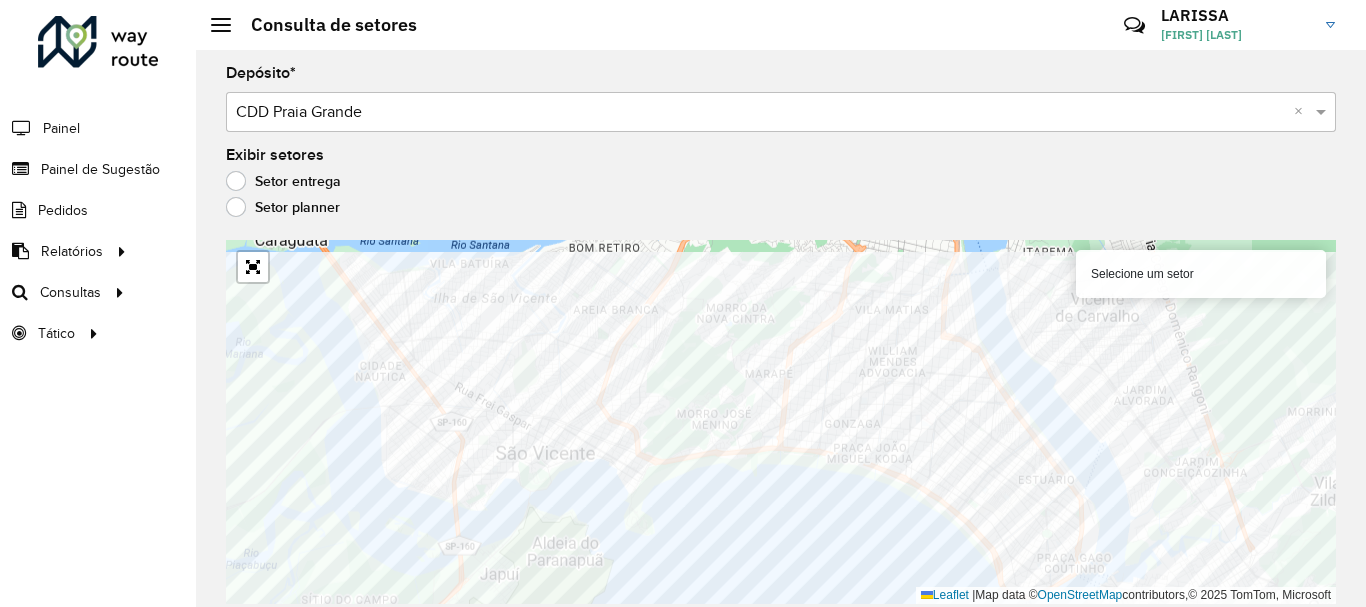 click on "Aguarde...  Pop-up bloqueado!  Seu navegador bloqueou automáticamente a abertura de uma nova janela.   Acesse as configurações e adicione o endereço do sistema a lista de permissão.   Fechar  Roteirizador AmbevTech Painel Painel de Sugestão Pedidos Relatórios Clientes Clientes fora malha Edição tempo atendimento Indicadores roteirização Pedidos agrupados Pedidos não Roteirizados Romaneio Roteirização Setor Veículos Consultas Roteirização Setores Tático Análise de Sessões Service Time Consulta de setores  Críticas? Dúvidas? Elogios? Sugestões? Entre em contato conosco!  LARISSA LARISSA RIBEIRO  Depósito  * Selecione um depósito × CDD Praia Grande ×  Exibir setores   Setor entrega   Setor planner   Selecione um setor   Leaflet   |  Map data ©  OpenStreetMap  contributors,© 2025 TomTom, Microsoft Erro de conexão  Você parece estar offline!
Verifique sua internet e atualize a página.  Tradução automática  Por gentileza, utilize a opção "Nunca traduzir este site"." at bounding box center [683, 303] 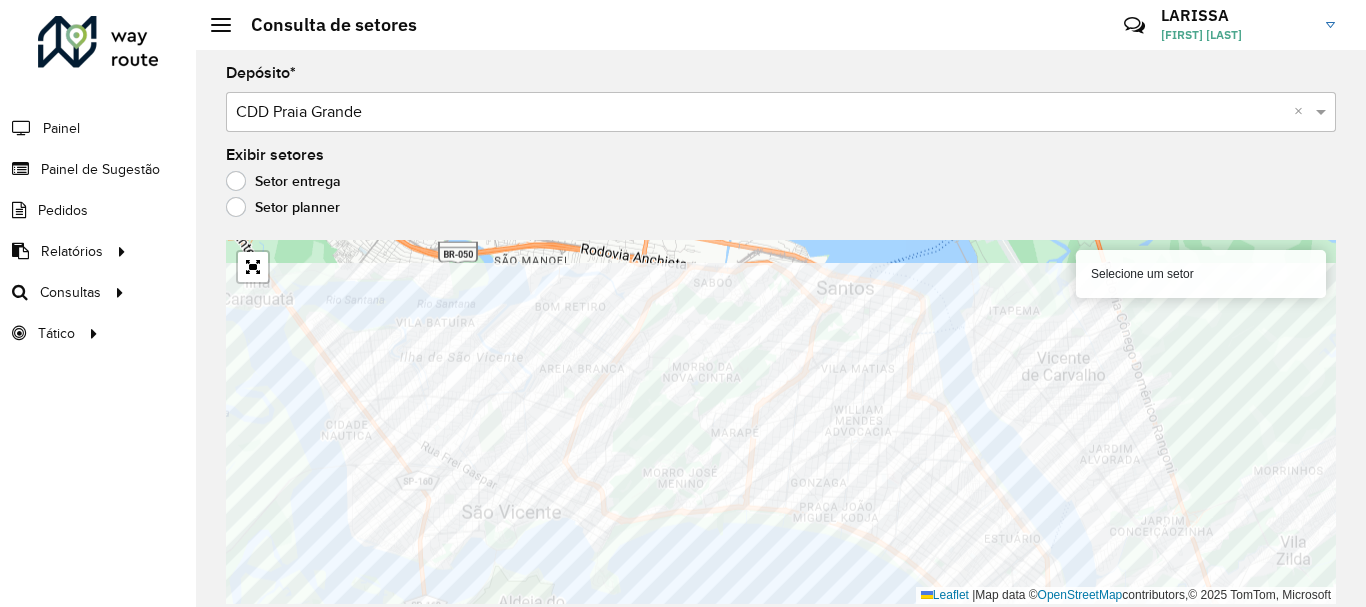 click on "Aguarde...  Pop-up bloqueado!  Seu navegador bloqueou automáticamente a abertura de uma nova janela.   Acesse as configurações e adicione o endereço do sistema a lista de permissão.   Fechar  Roteirizador AmbevTech Painel Painel de Sugestão Pedidos Relatórios Clientes Clientes fora malha Edição tempo atendimento Indicadores roteirização Pedidos agrupados Pedidos não Roteirizados Romaneio Roteirização Setor Veículos Consultas Roteirização Setores Tático Análise de Sessões Service Time Consulta de setores  Críticas? Dúvidas? Elogios? Sugestões? Entre em contato conosco!  LARISSA LARISSA RIBEIRO  Depósito  * Selecione um depósito × CDD Praia Grande ×  Exibir setores   Setor entrega   Setor planner   Selecione um setor   Leaflet   |  Map data ©  OpenStreetMap  contributors,© 2025 TomTom, Microsoft Erro de conexão  Você parece estar offline!
Verifique sua internet e atualize a página.  Tradução automática  Por gentileza, utilize a opção "Nunca traduzir este site"." at bounding box center (683, 303) 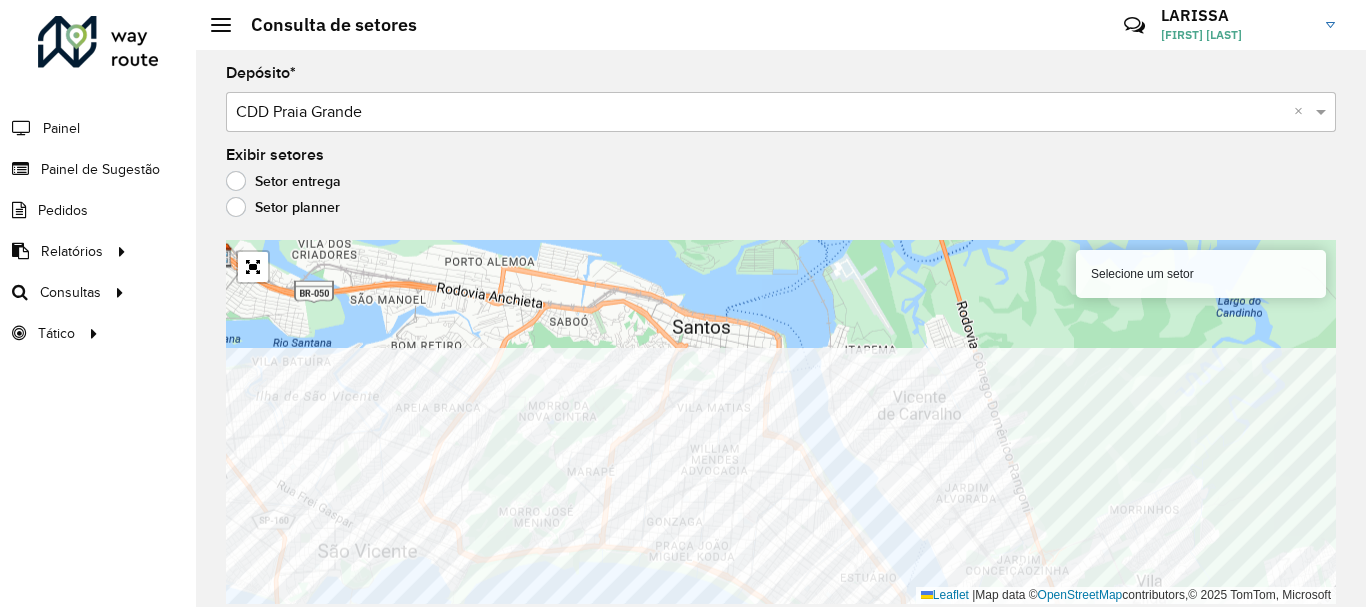 click on "Aguarde...  Pop-up bloqueado!  Seu navegador bloqueou automáticamente a abertura de uma nova janela.   Acesse as configurações e adicione o endereço do sistema a lista de permissão.   Fechar  Roteirizador AmbevTech Painel Painel de Sugestão Pedidos Relatórios Clientes Clientes fora malha Edição tempo atendimento Indicadores roteirização Pedidos agrupados Pedidos não Roteirizados Romaneio Roteirização Setor Veículos Consultas Roteirização Setores Tático Análise de Sessões Service Time Consulta de setores  Críticas? Dúvidas? Elogios? Sugestões? Entre em contato conosco!  LARISSA LARISSA RIBEIRO  Depósito  * Selecione um depósito × CDD Praia Grande ×  Exibir setores   Setor entrega   Setor planner   Selecione um setor   Leaflet   |  Map data ©  OpenStreetMap  contributors,© 2025 TomTom, Microsoft Erro de conexão  Você parece estar offline!
Verifique sua internet e atualize a página.  Tradução automática  Por gentileza, utilize a opção "Nunca traduzir este site"." at bounding box center [683, 303] 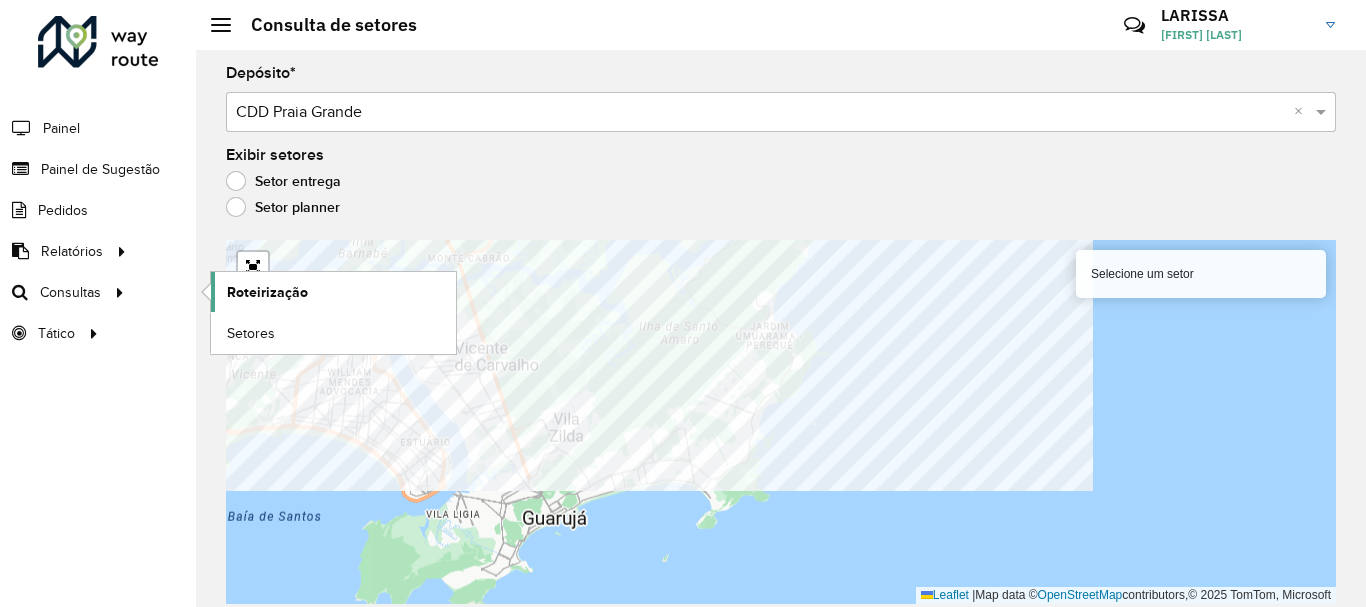 click on "Roteirizador AmbevTech Painel Painel de Sugestão Pedidos Relatórios Clientes Clientes fora malha Edição tempo atendimento Indicadores roteirização Pedidos agrupados Pedidos não Roteirizados Romaneio Roteirização Setor Veículos Consultas Roteirização Setores Tático Análise de Sessões Service Time Consulta de setores  Críticas? Dúvidas? Elogios? Sugestões? Entre em contato conosco!  LARISSA LARISSA RIBEIRO  Depósito  * Selecione um depósito × CDD Praia Grande ×  Exibir setores   Setor entrega   Setor planner   Selecione um setor   Leaflet   |  Map data ©  OpenStreetMap  contributors,© 2025 TomTom, Microsoft" 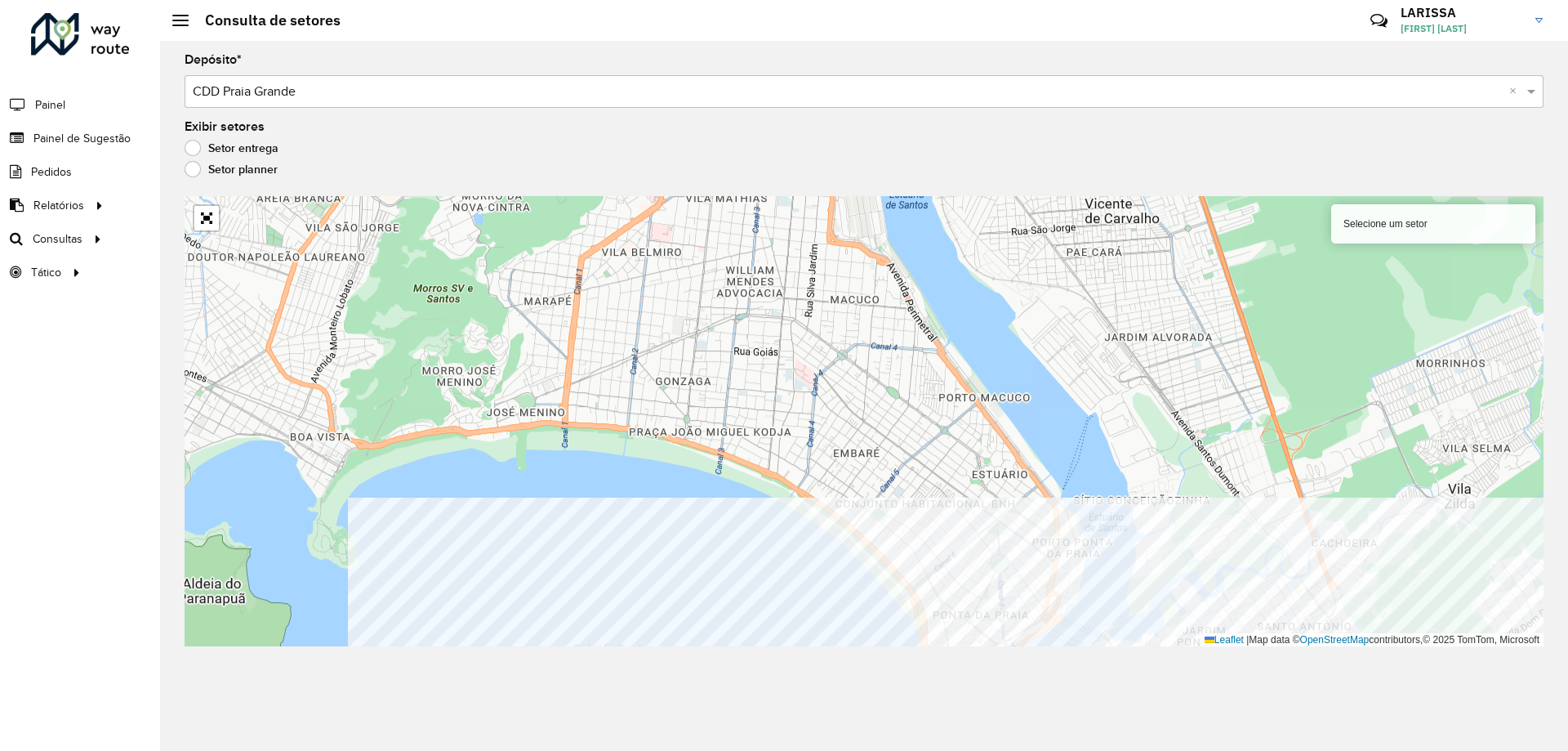 click on "Depósito  * Selecione um depósito × CDD Praia Grande ×  Exibir setores   Setor entrega   Setor planner   Selecione um setor   Leaflet   |  Map data ©  OpenStreetMap  contributors,© 2025 TomTom, Microsoft" 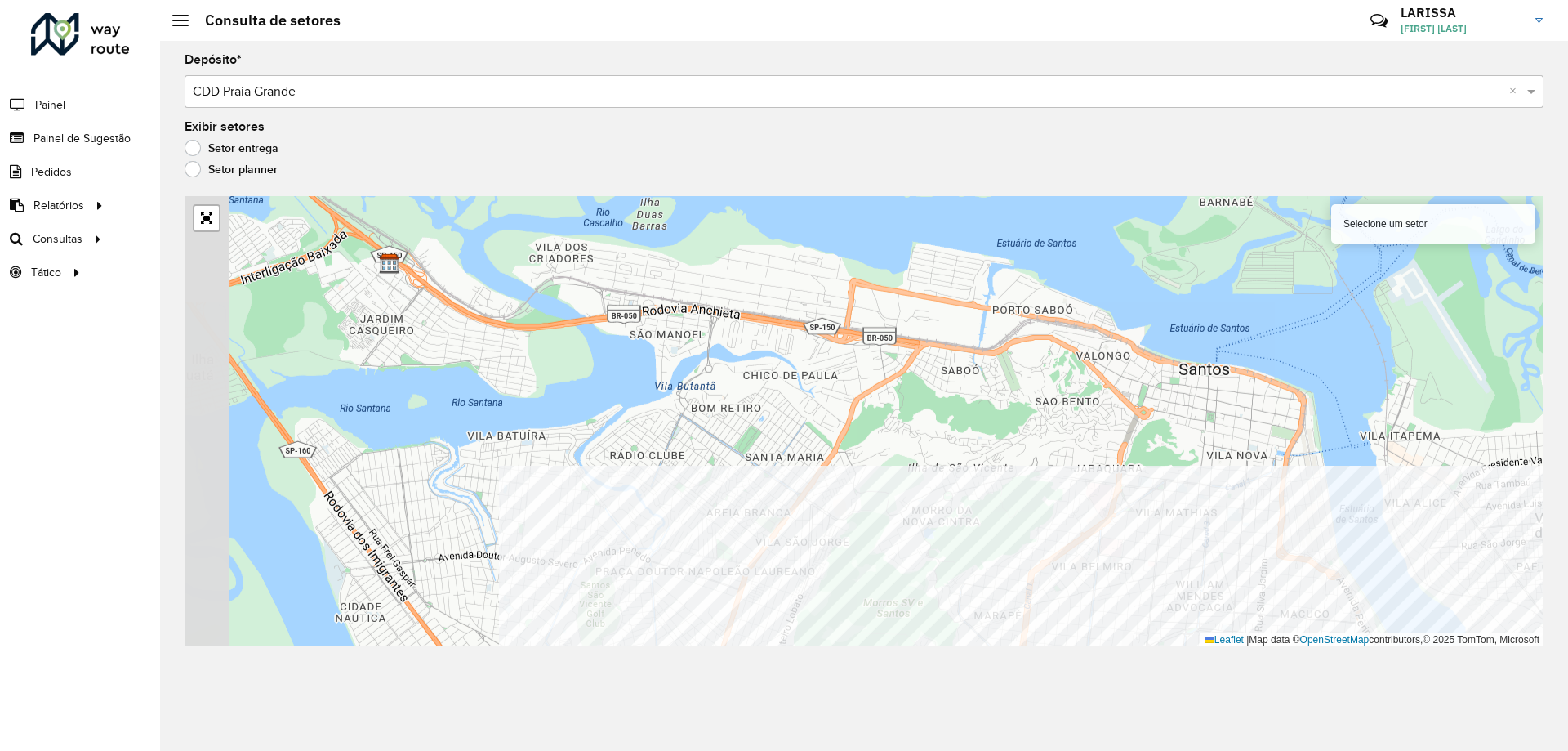 click on "Depósito  * Selecione um depósito × CDD Praia Grande ×  Exibir setores   Setor entrega   Setor planner   Selecione um setor   Leaflet   |  Map data ©  OpenStreetMap  contributors,© 2025 TomTom, Microsoft" 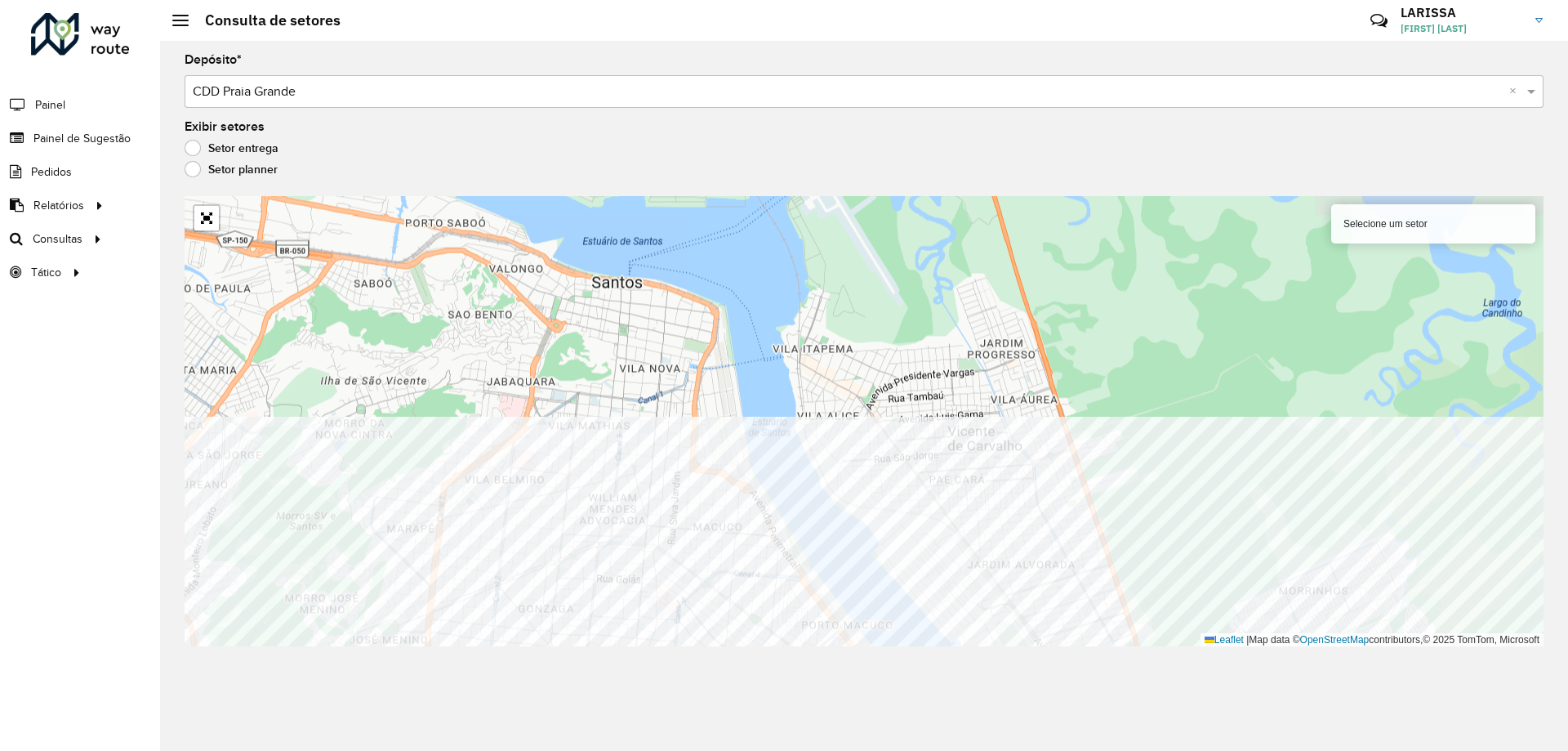 click on "Depósito  * Selecione um depósito × CDD Praia Grande ×  Exibir setores   Setor entrega   Setor planner   Selecione um setor   Leaflet   |  Map data ©  OpenStreetMap  contributors,© 2025 TomTom, Microsoft" 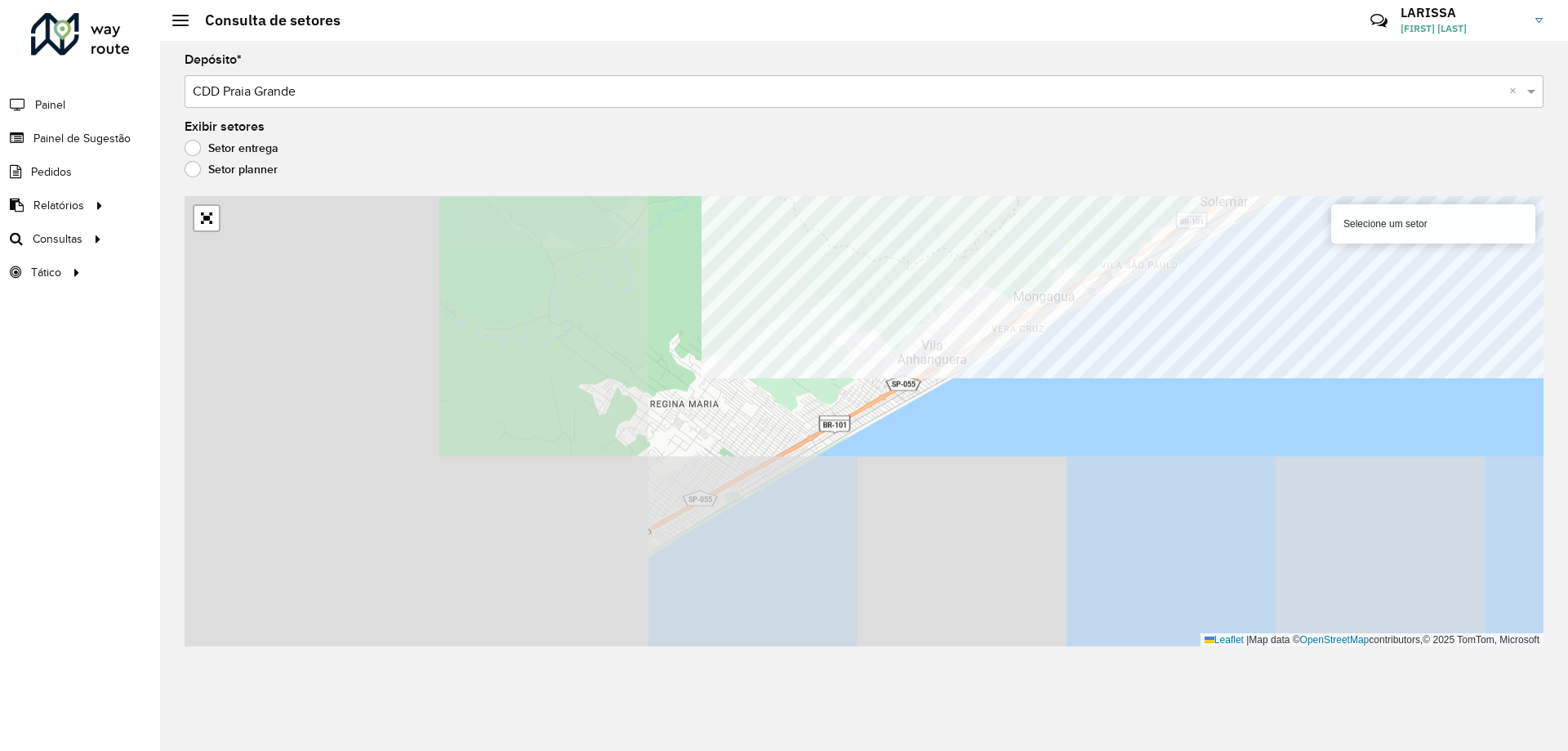 click on "Depósito  * Selecione um depósito × CDD Praia Grande ×  Exibir setores   Setor entrega   Setor planner  120 - Mongaguá Vera Cruz  Selecione um setor   Leaflet   |  Map data ©  OpenStreetMap  contributors,© 2025 TomTom, Microsoft" 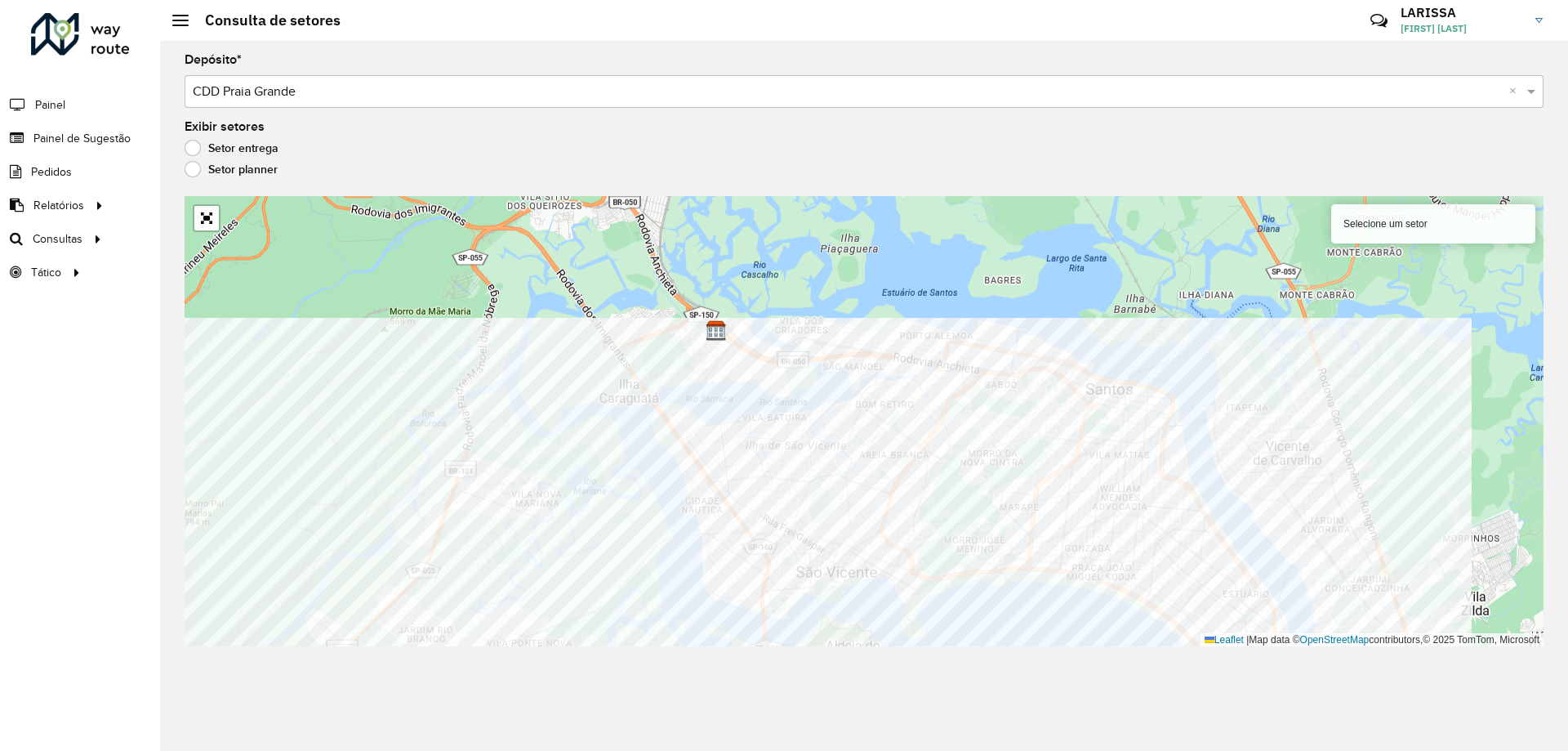 click on "Depósito  * Selecione um depósito × CDD Praia Grande ×  Exibir setores   Setor entrega   Setor planner   Selecione um setor   Leaflet   |  Map data ©  OpenStreetMap  contributors,© 2025 TomTom, Microsoft" 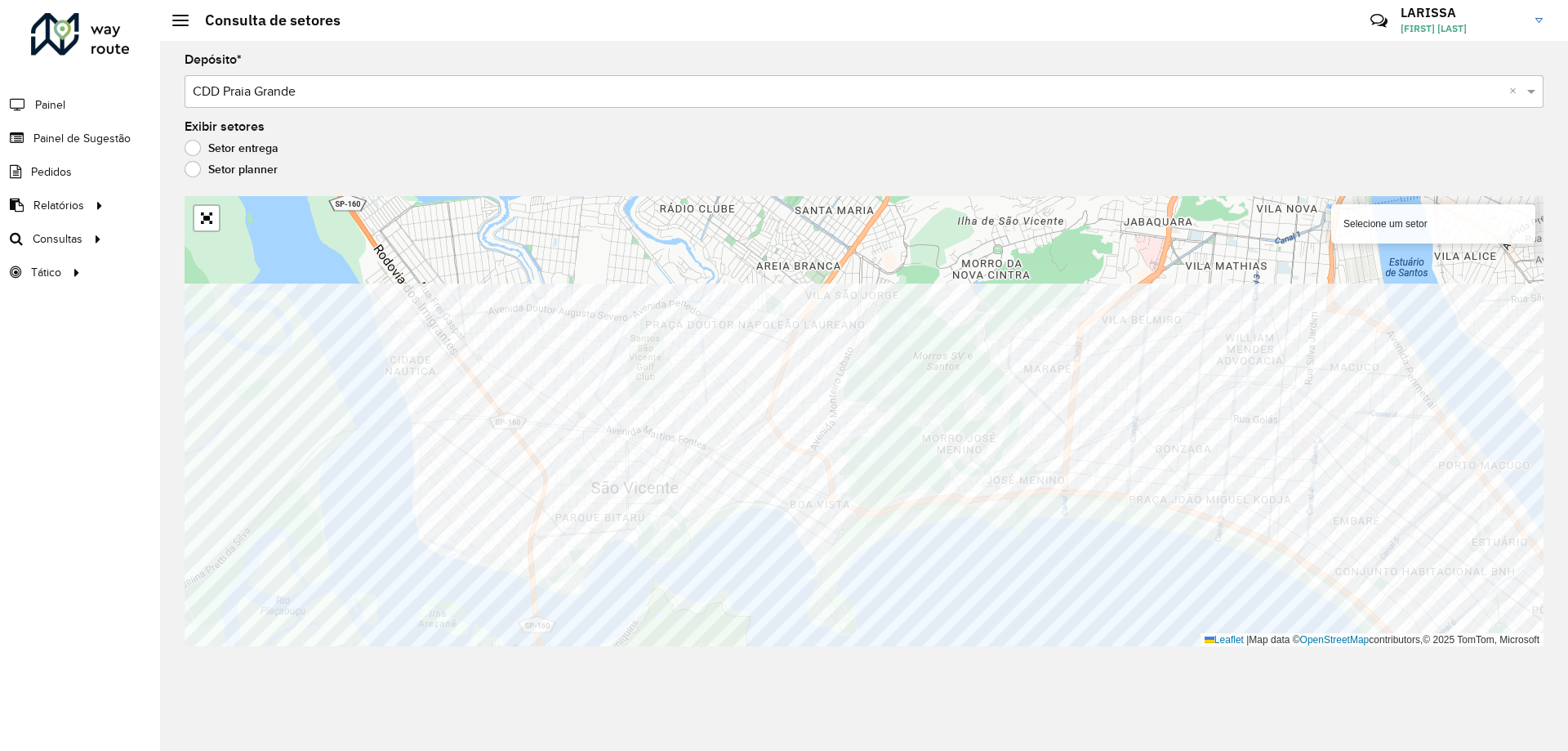 click on "Depósito  * Selecione um depósito × CDD Praia Grande ×  Exibir setores   Setor entrega   Setor planner  133 - Japuí  Selecione um setor   Leaflet   |  Map data ©  OpenStreetMap  contributors,© 2025 TomTom, Microsoft" 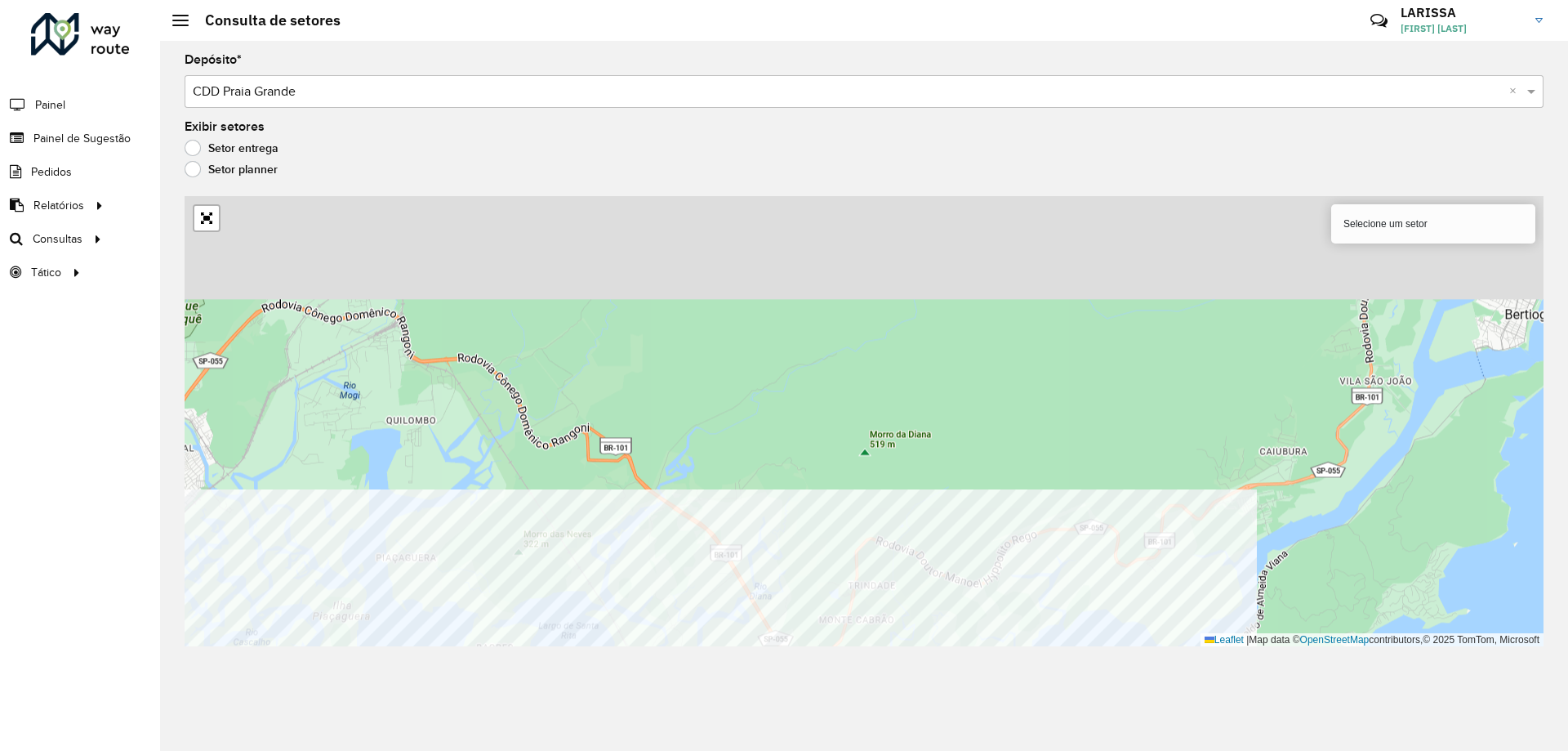 click on "Aguarde...  Pop-up bloqueado!  Seu navegador bloqueou automáticamente a abertura de uma nova janela.   Acesse as configurações e adicione o endereço do sistema a lista de permissão.   Fechar  Roteirizador AmbevTech Painel Painel de Sugestão Pedidos Relatórios Clientes Clientes fora malha Edição tempo atendimento Indicadores roteirização Pedidos agrupados Pedidos não Roteirizados Romaneio Roteirização Setor Veículos Consultas Roteirização Setores Tático Análise de Sessões Service Time Consulta de setores  Críticas? Dúvidas? Elogios? Sugestões? Entre em contato conosco!  LARISSA LARISSA RIBEIRO  Depósito  * Selecione um depósito × CDD Praia Grande ×  Exibir setores   Setor entrega   Setor planner  321 - Jardim Progresso  Selecione um setor   Leaflet   |  Map data ©  OpenStreetMap  contributors,© 2025 TomTom, Microsoft Erro de conexão  Você parece estar offline!
Verifique sua internet e atualize a página.  Tradução automática" at bounding box center [784, 375] 